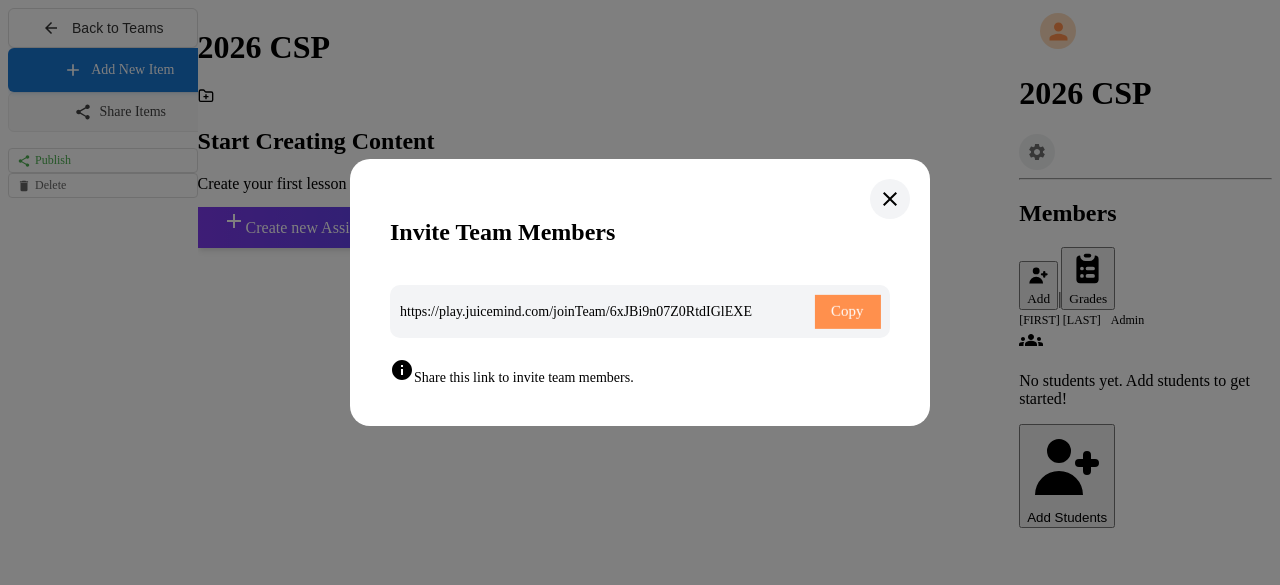 scroll, scrollTop: 0, scrollLeft: 0, axis: both 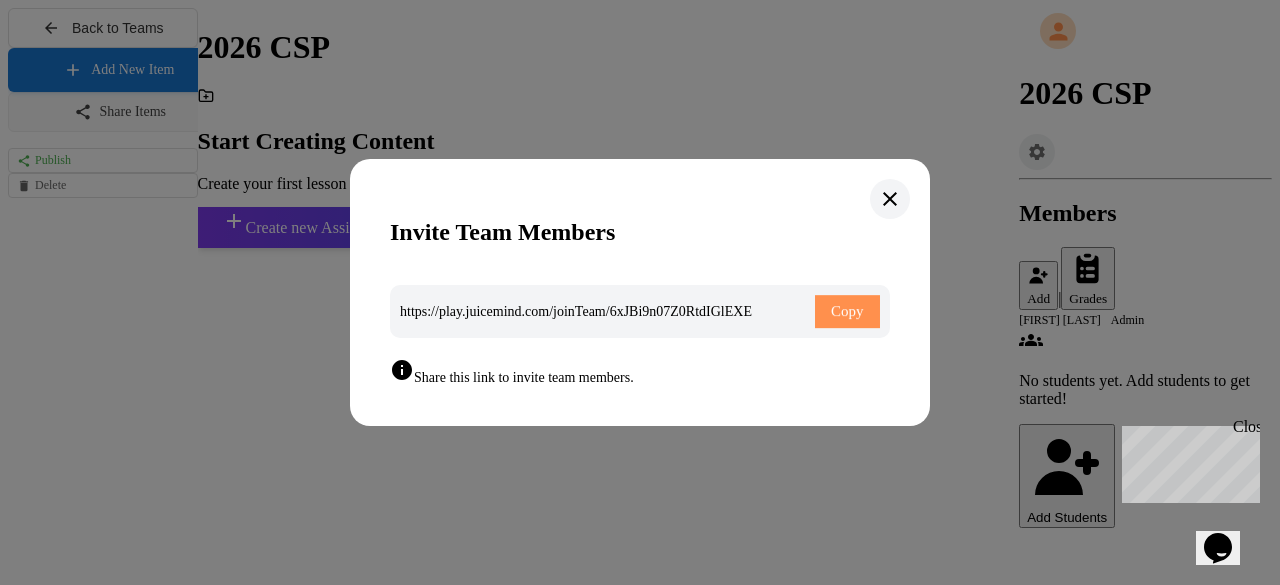 click 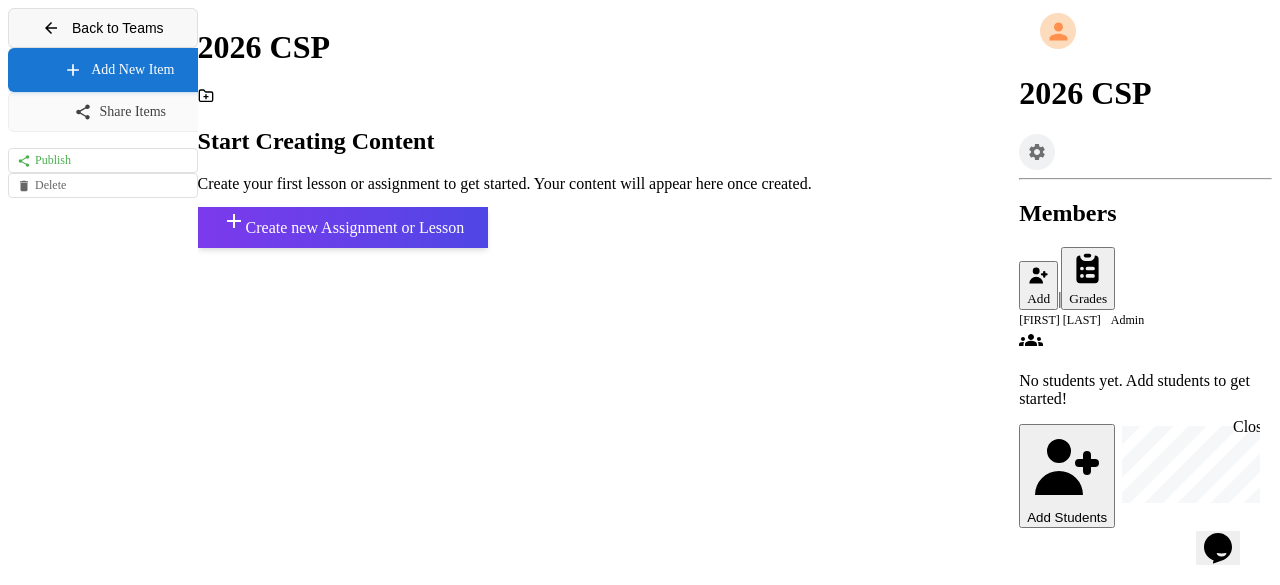 click on "Back to Teams" at bounding box center (103, 28) 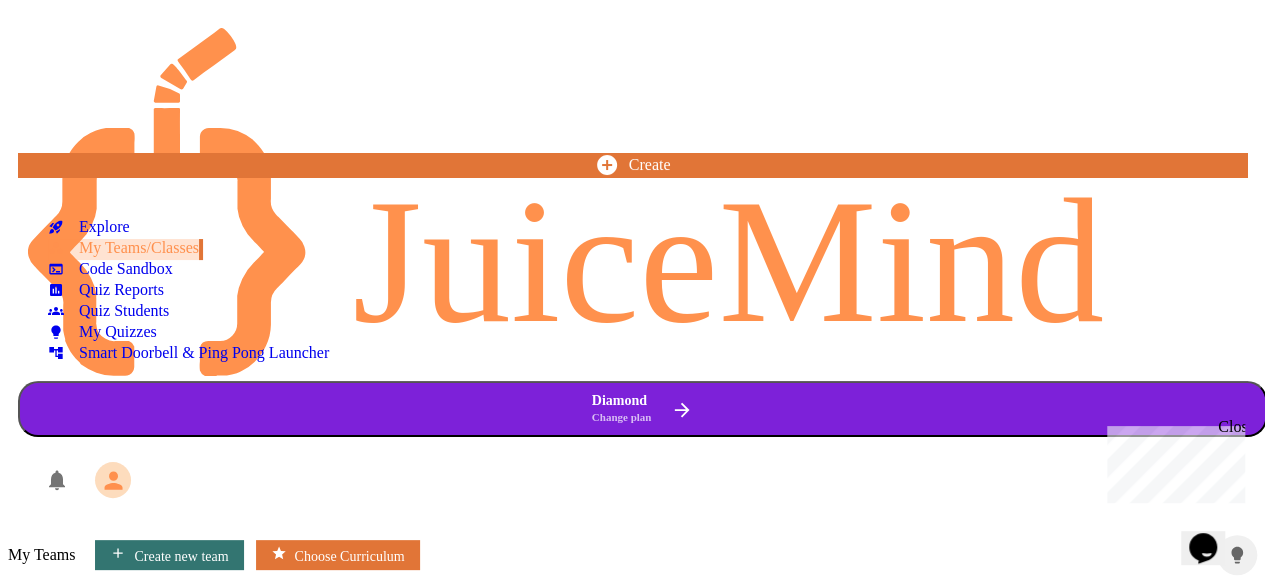 click on "AP Computer Science A - 2026" at bounding box center [632, 686] 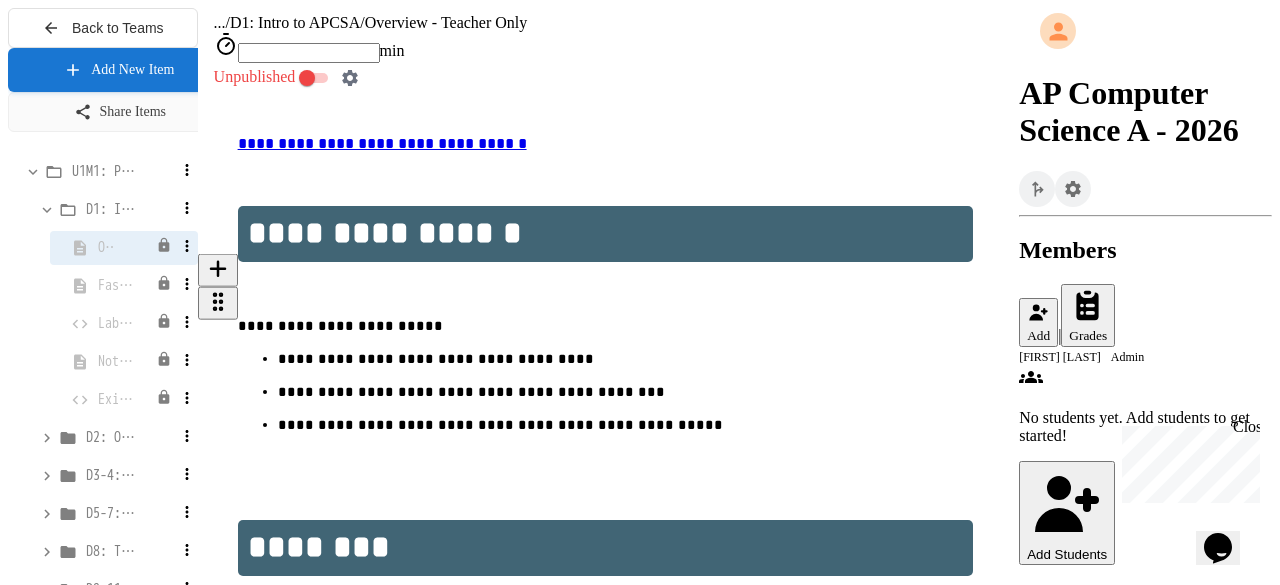 click 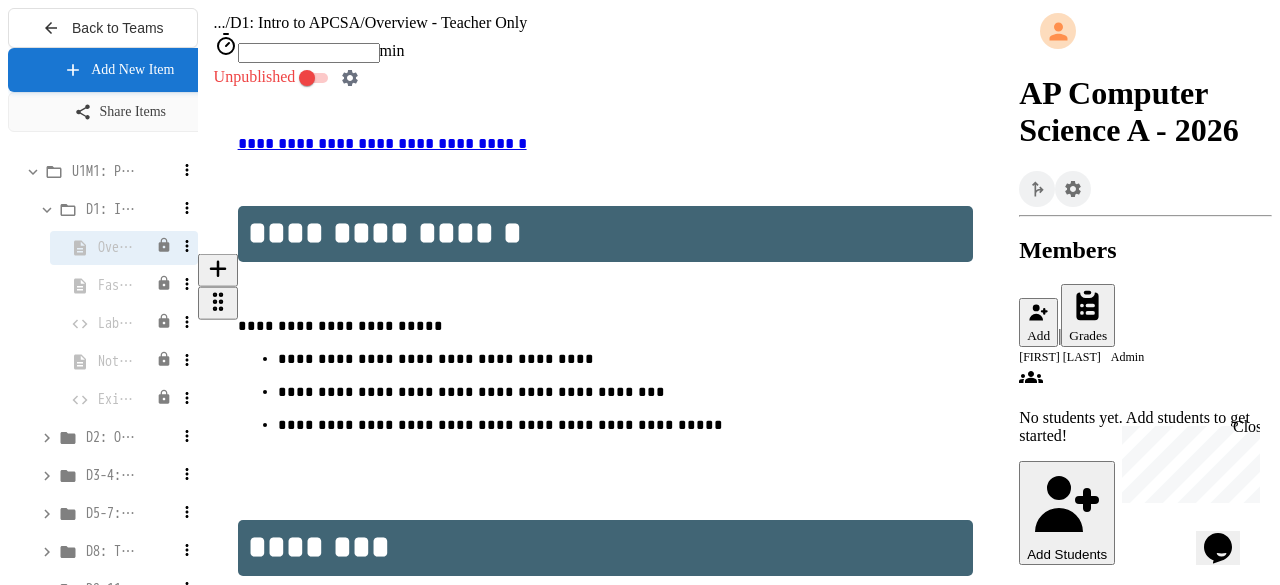 click on "Overview - Teacher Only" at bounding box center [124, 248] 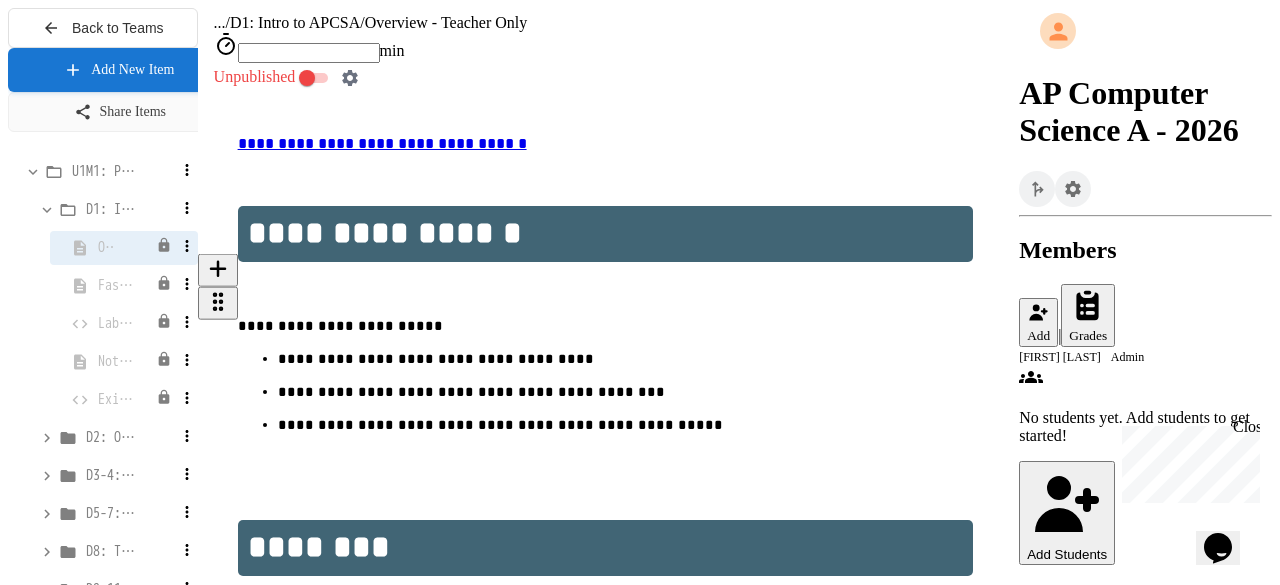 click 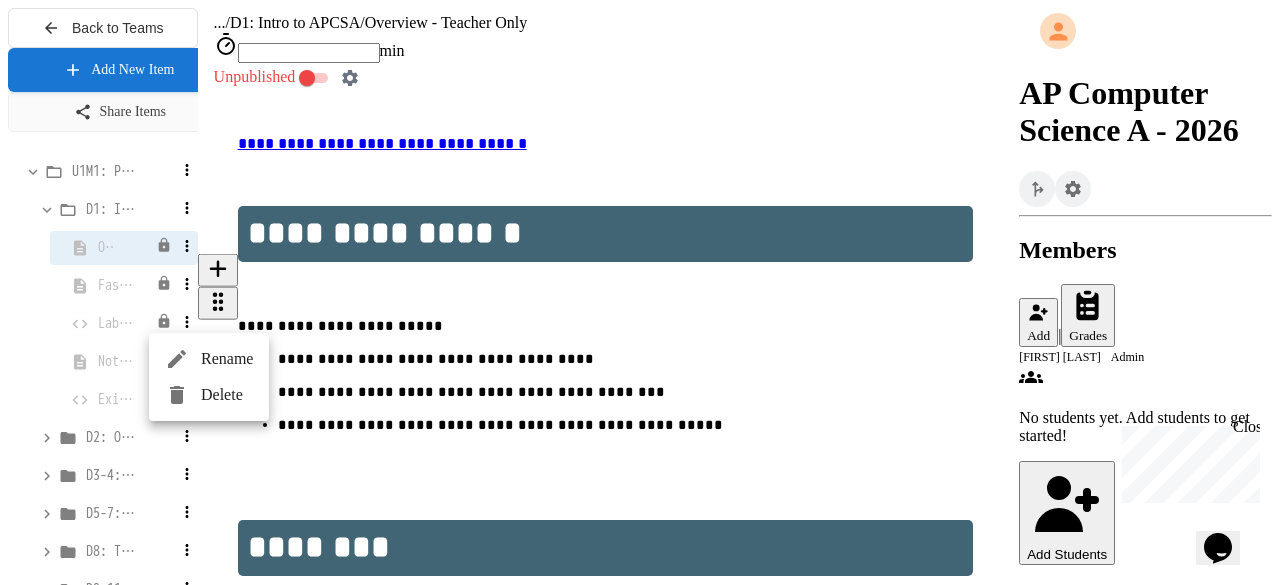 click at bounding box center [640, 292] 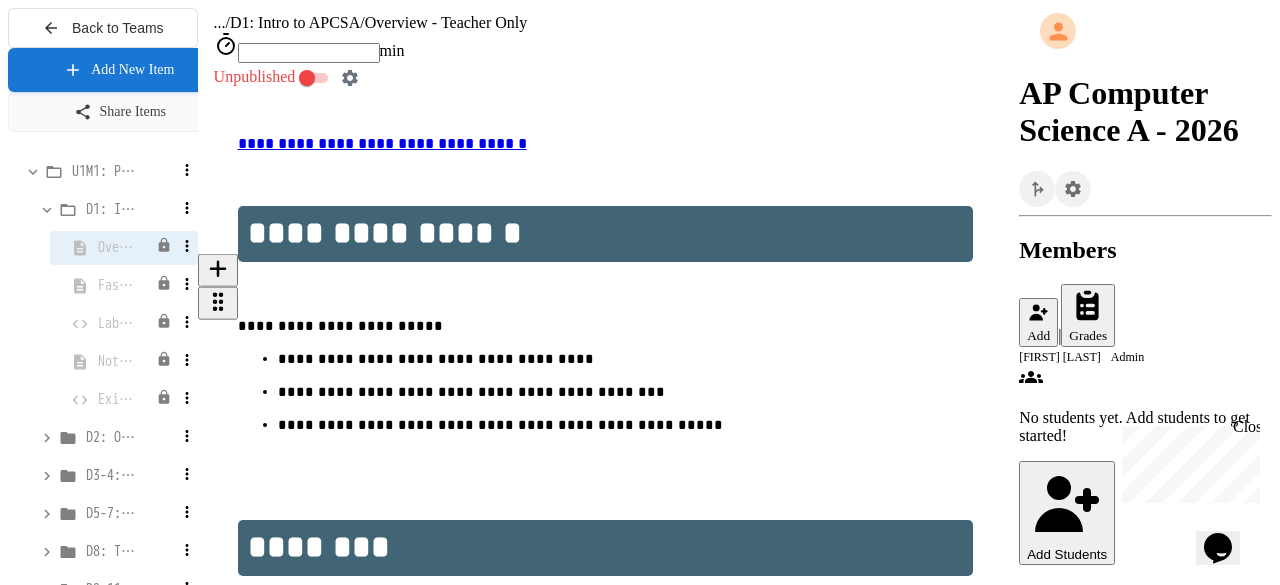 click 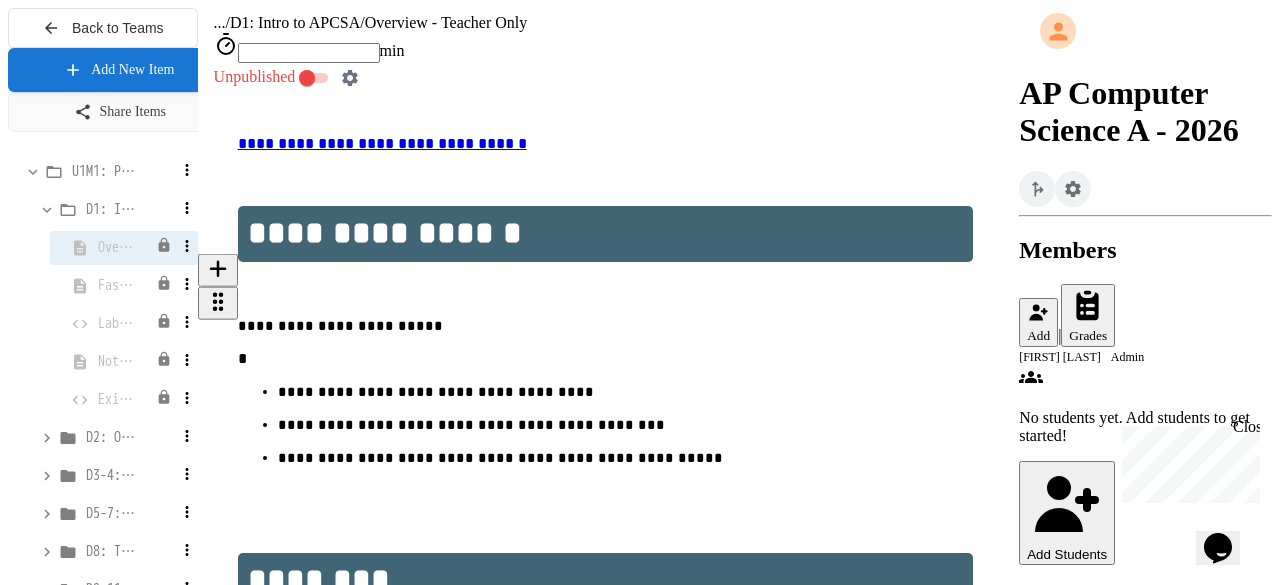 click 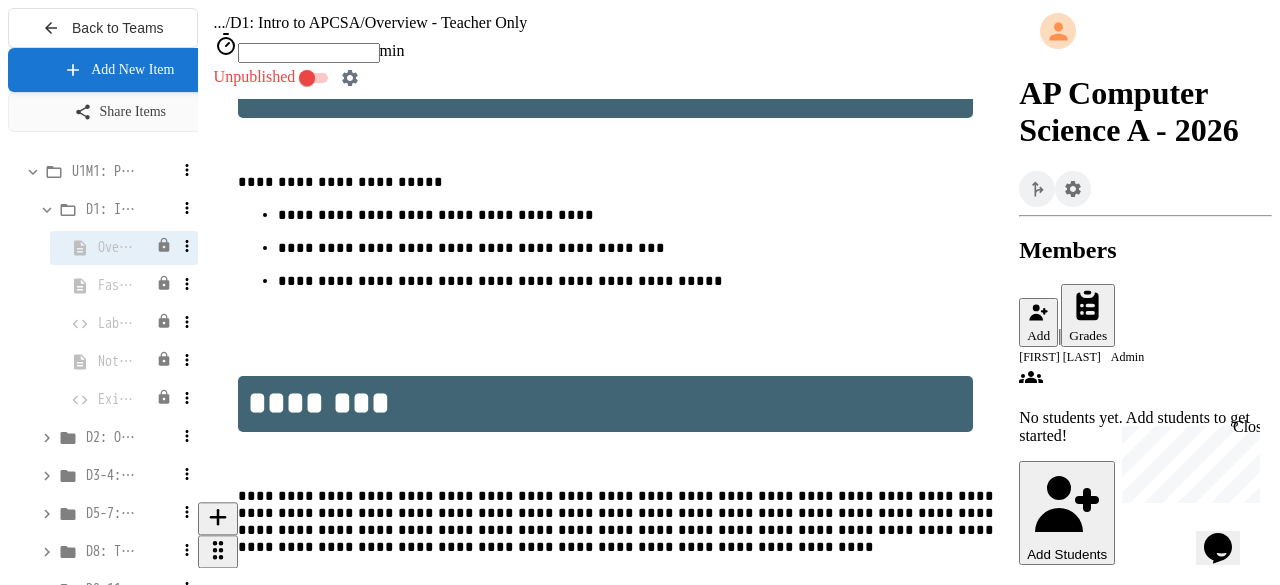 scroll, scrollTop: 0, scrollLeft: 0, axis: both 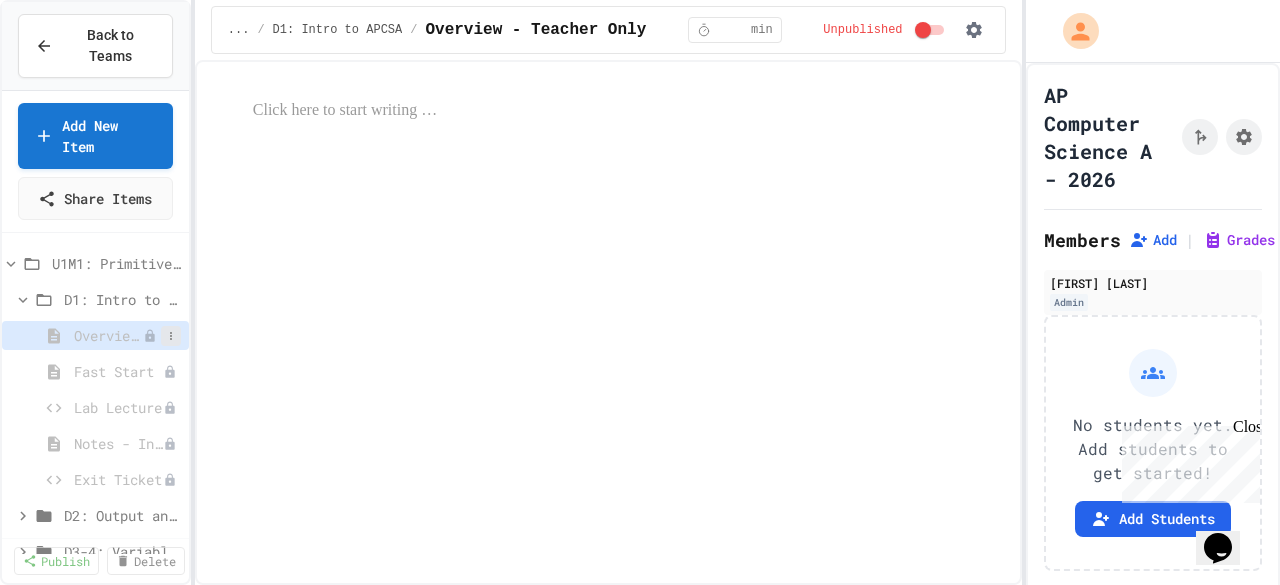 click 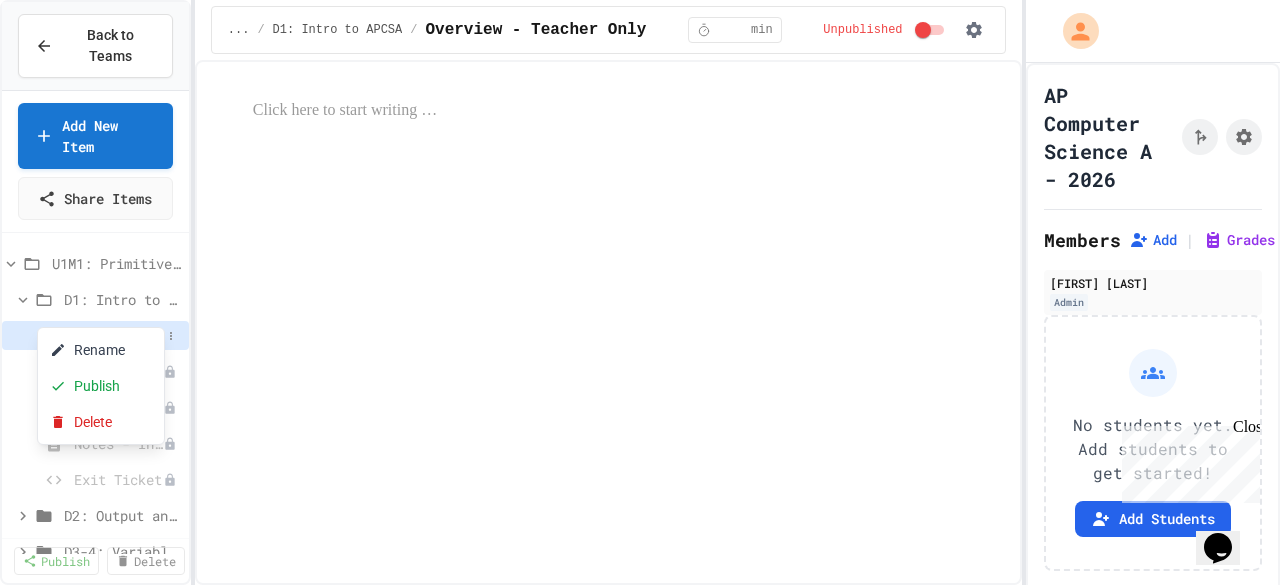 click at bounding box center (640, 292) 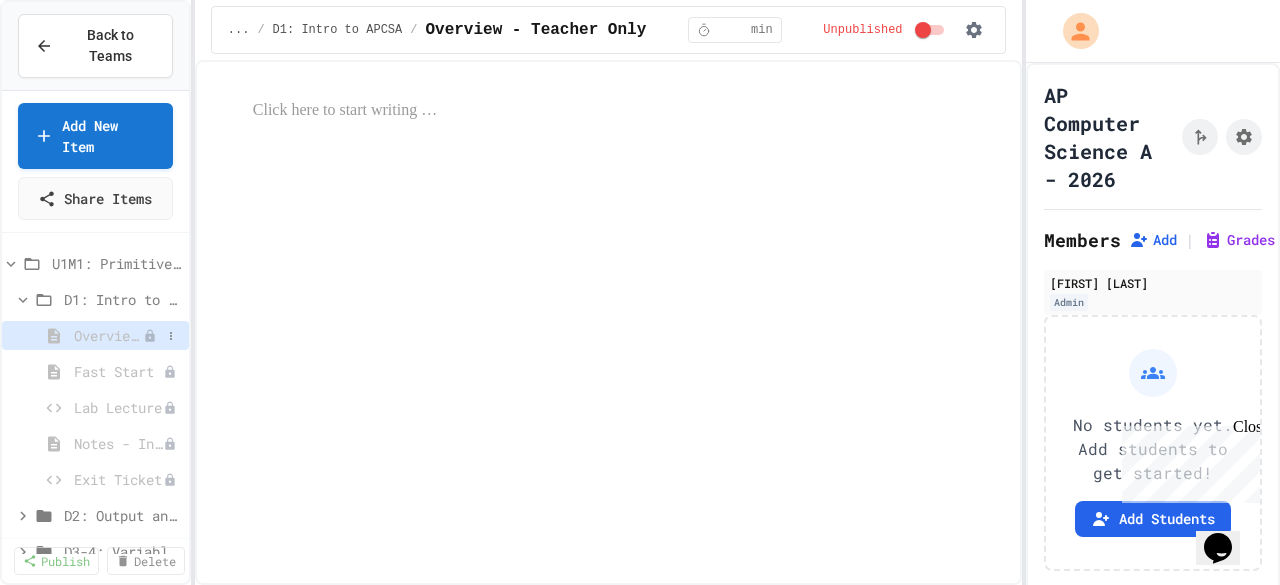 click on "Overview - Teacher Only" at bounding box center [108, 335] 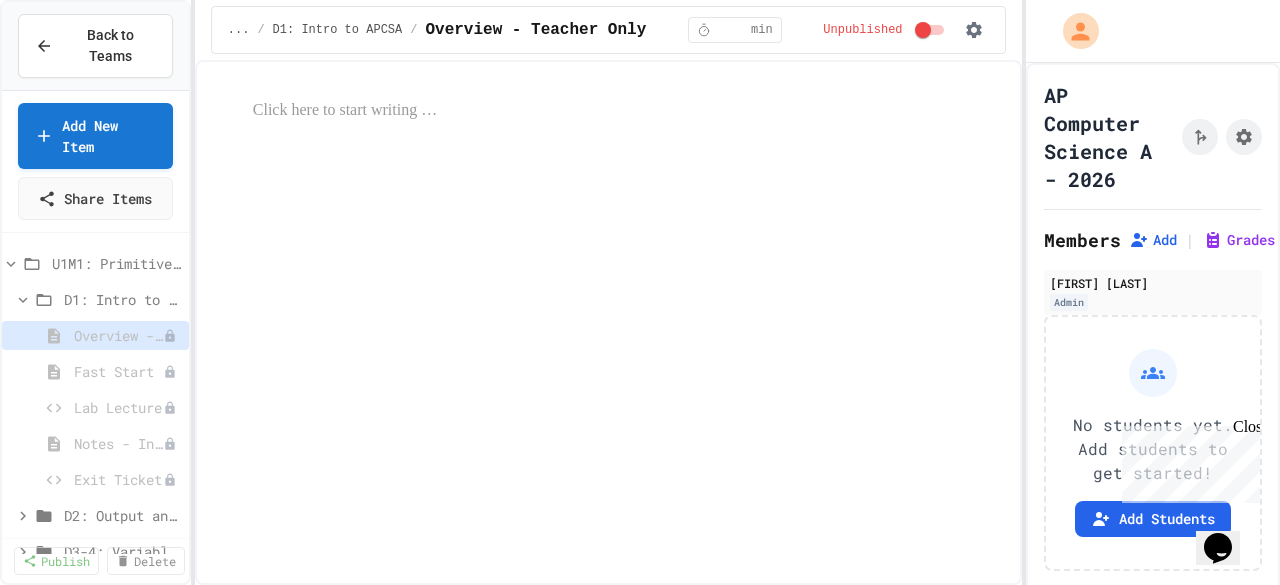 click on "Fast Start" at bounding box center [95, 371] 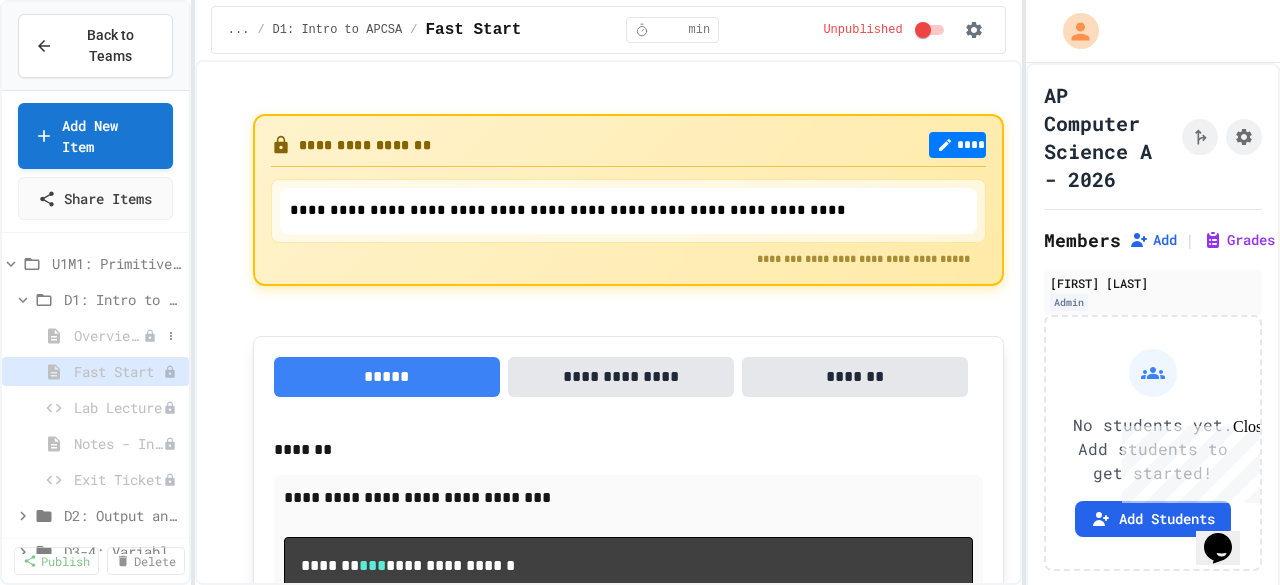 click on "Overview - Teacher Only" at bounding box center (108, 335) 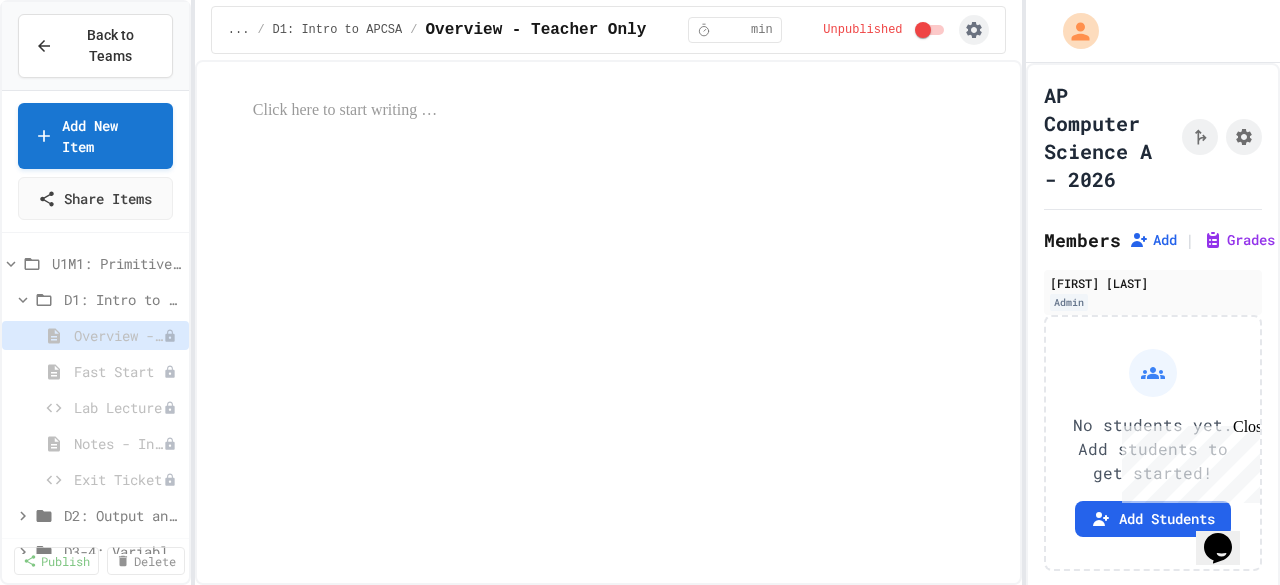click 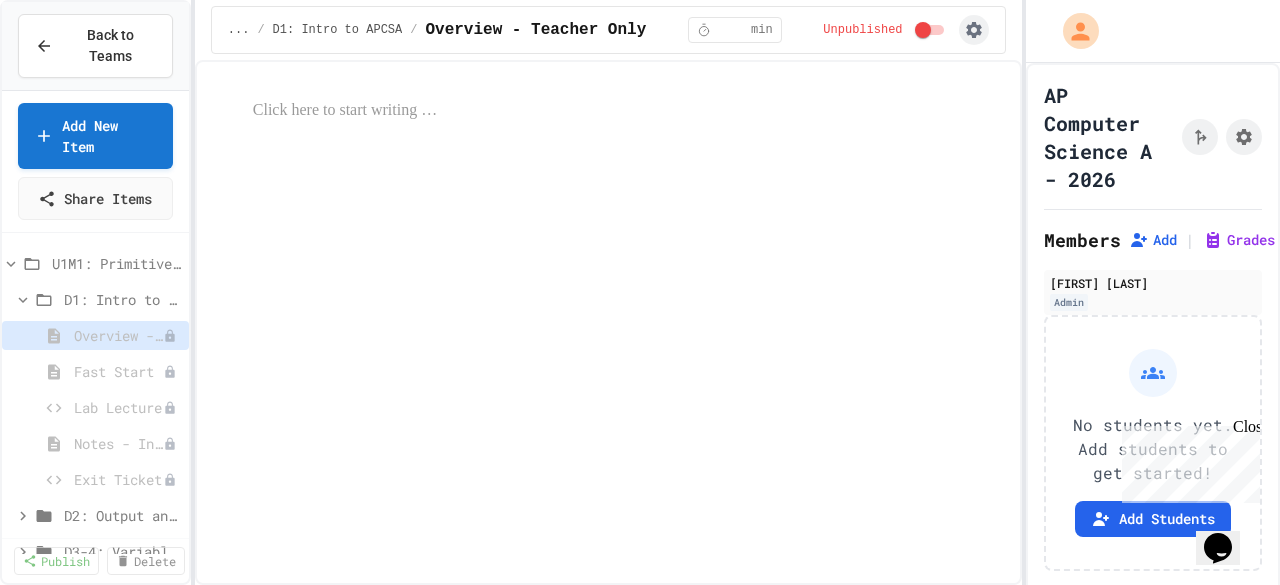 click at bounding box center (640, 587) 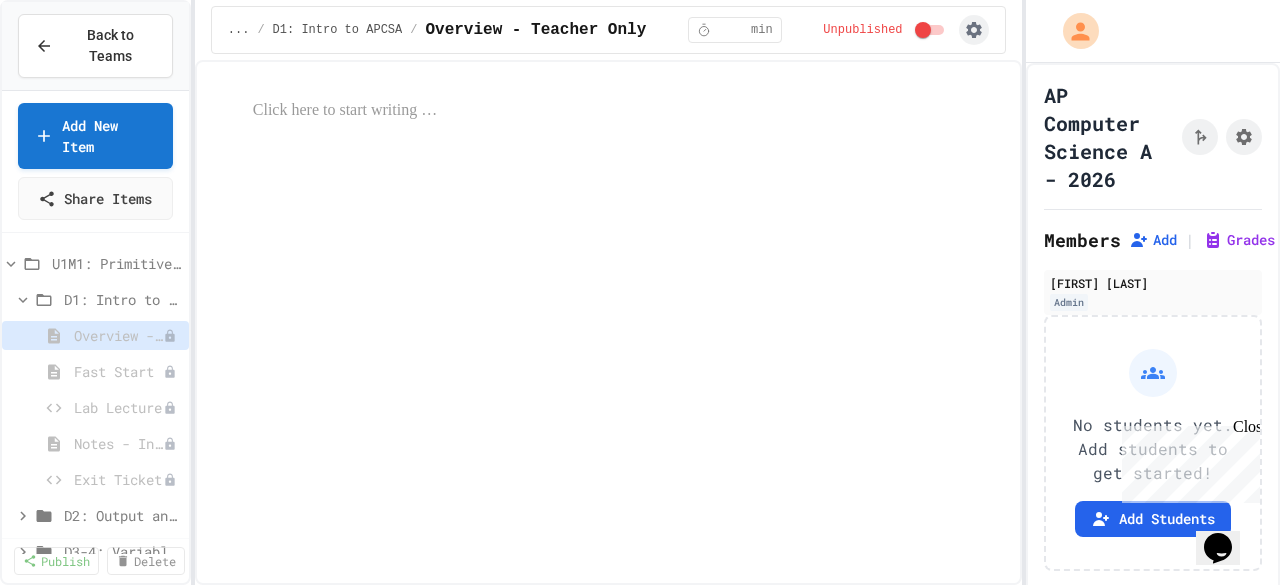click 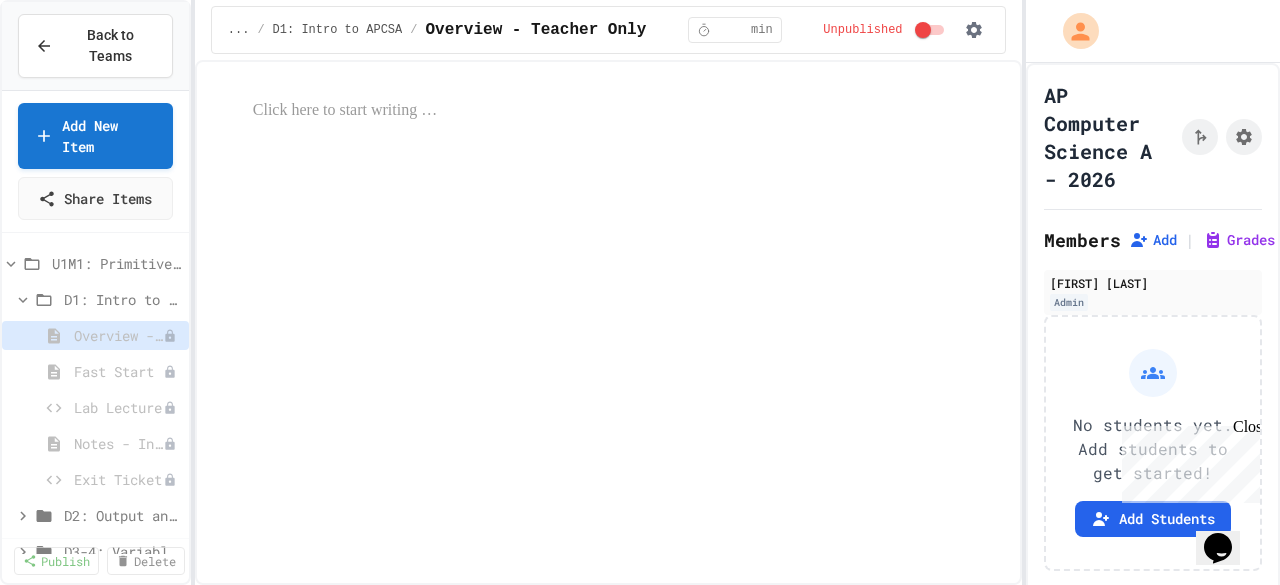 click on "Student Preview" at bounding box center (650, 637) 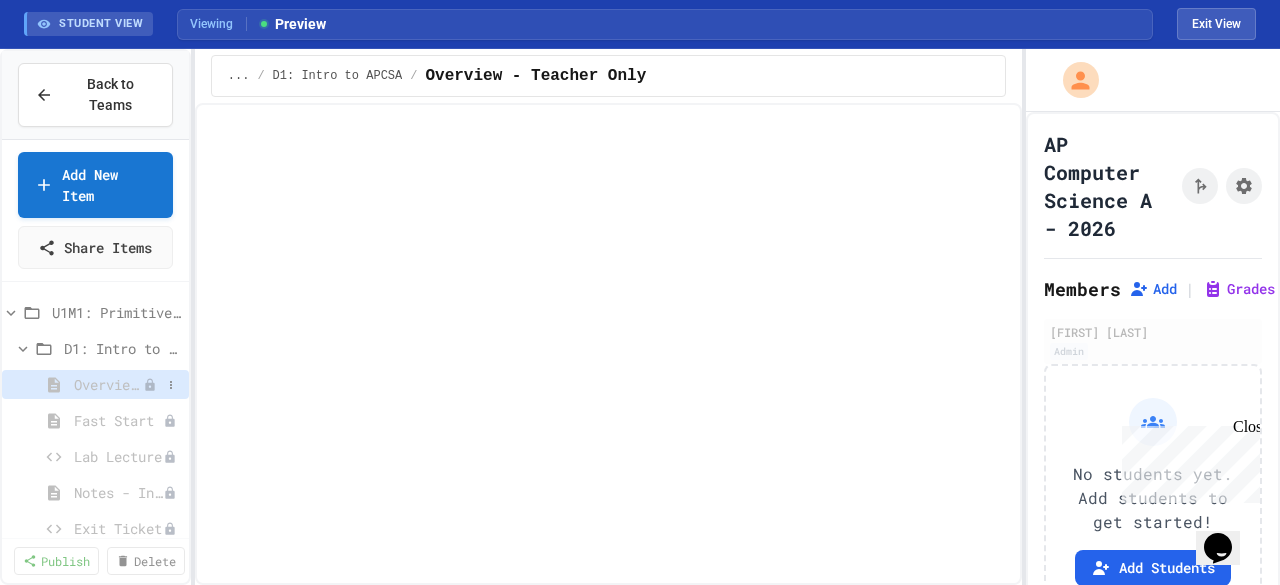 click on "Overview - Teacher Only" at bounding box center (108, 384) 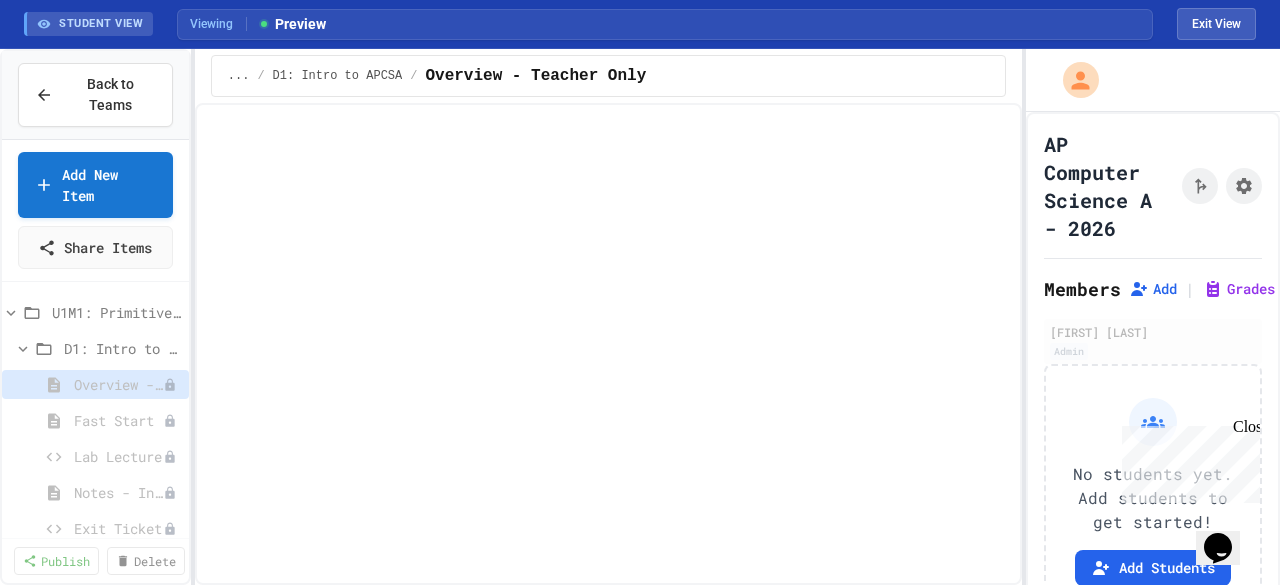 click on "Overview - Teacher Only" at bounding box center (118, 384) 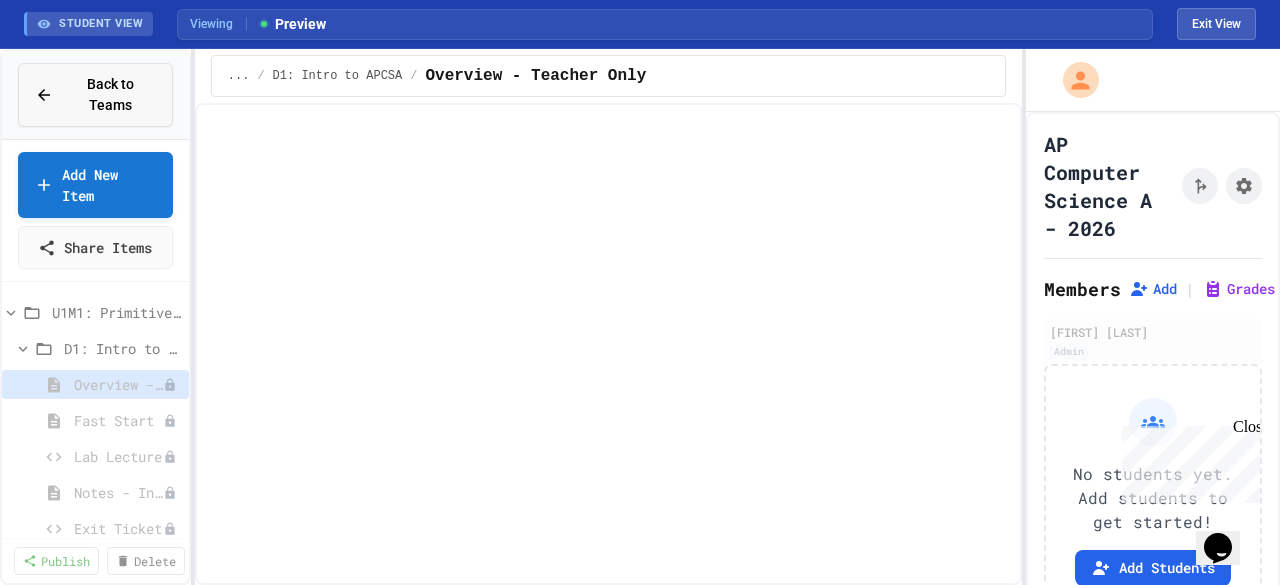 click on "Back to Teams" at bounding box center (110, 95) 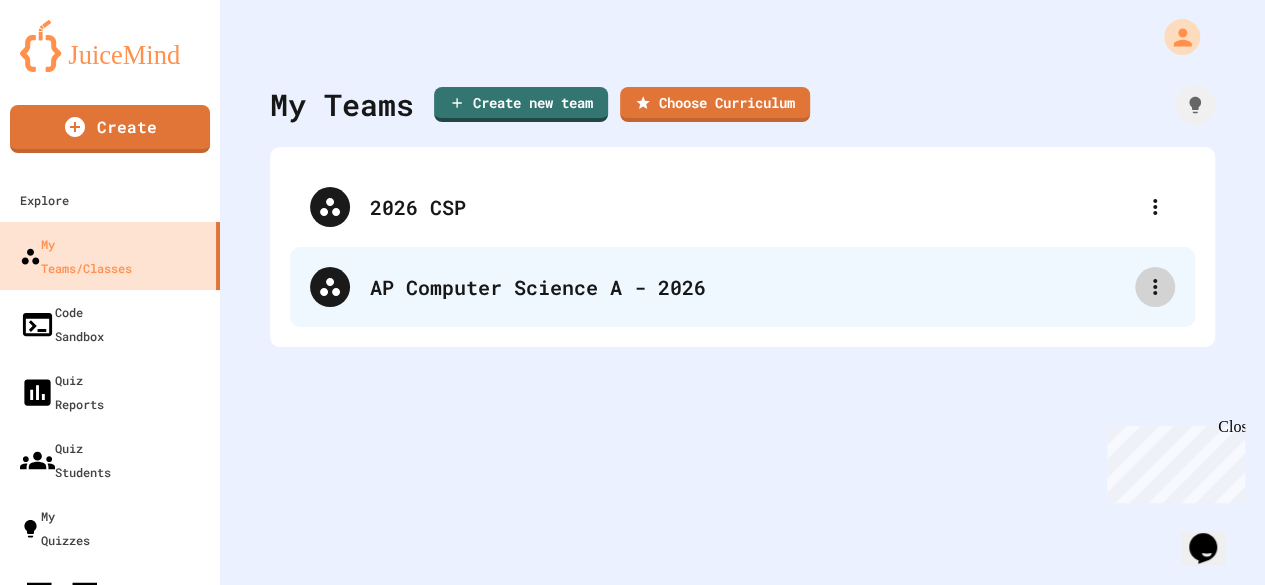 click 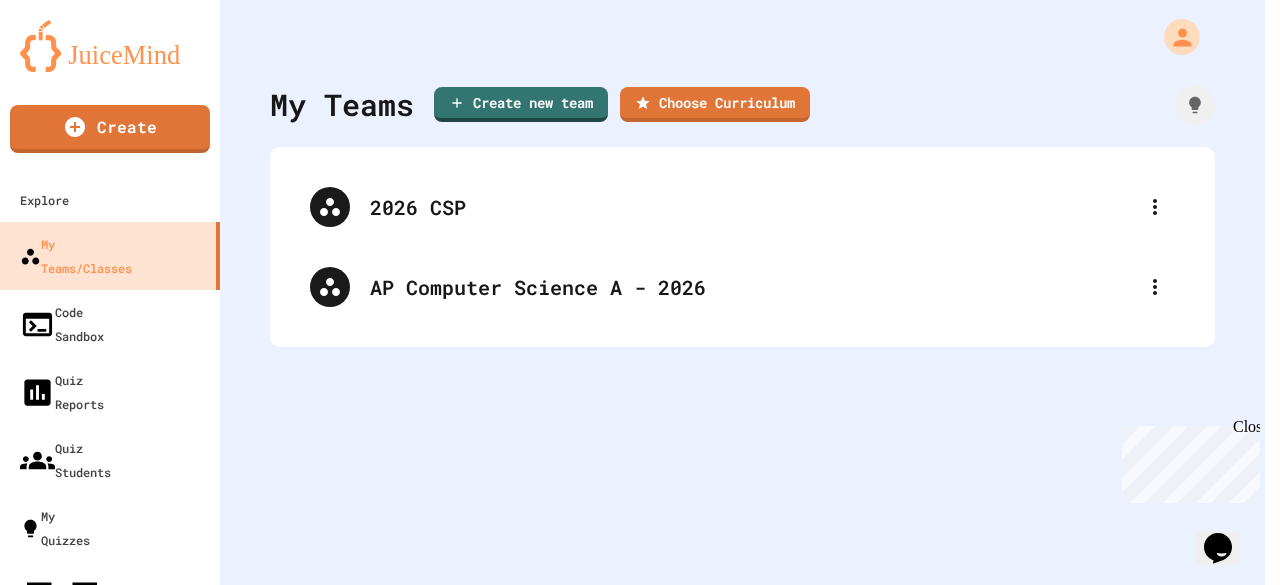 click on "Delete Team" at bounding box center [642, 685] 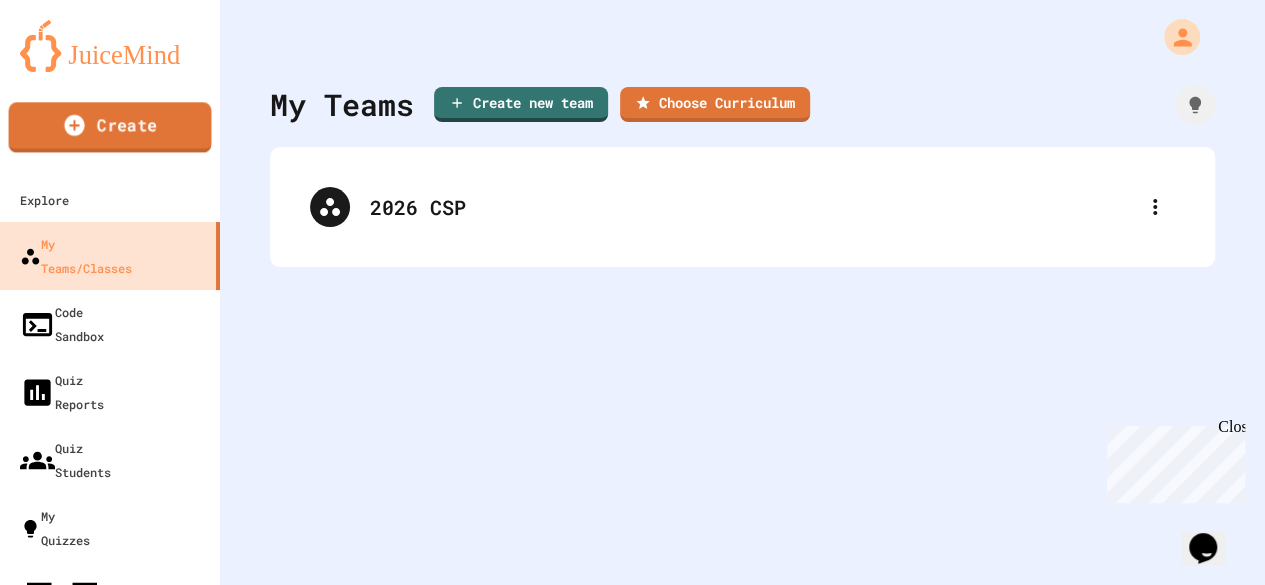 click on "Create" at bounding box center (110, 127) 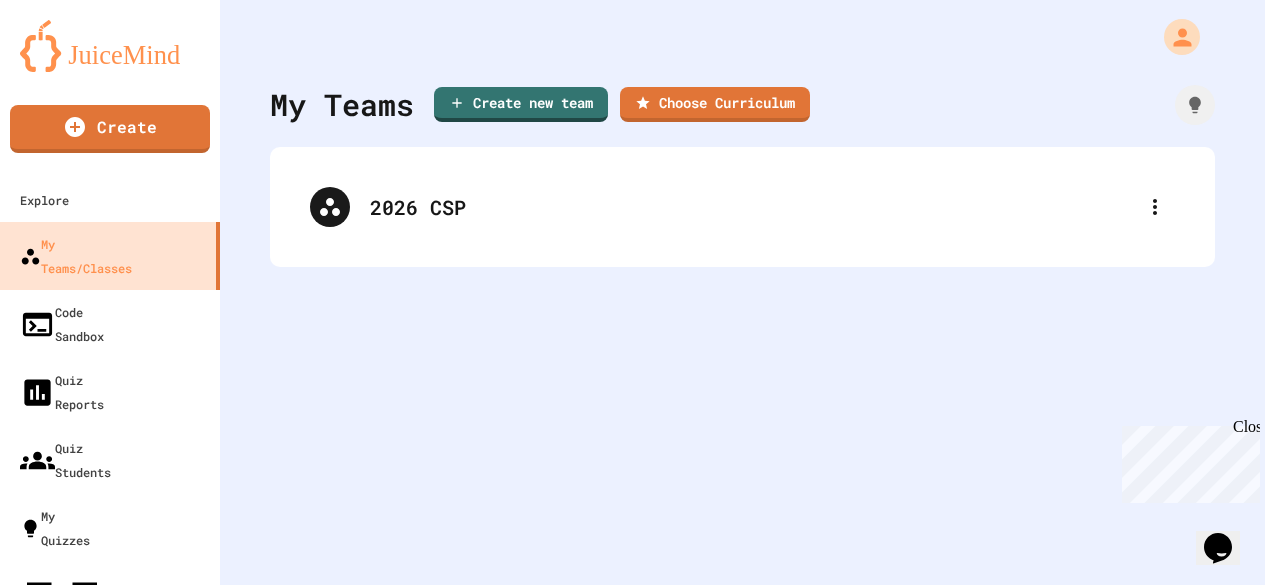 click 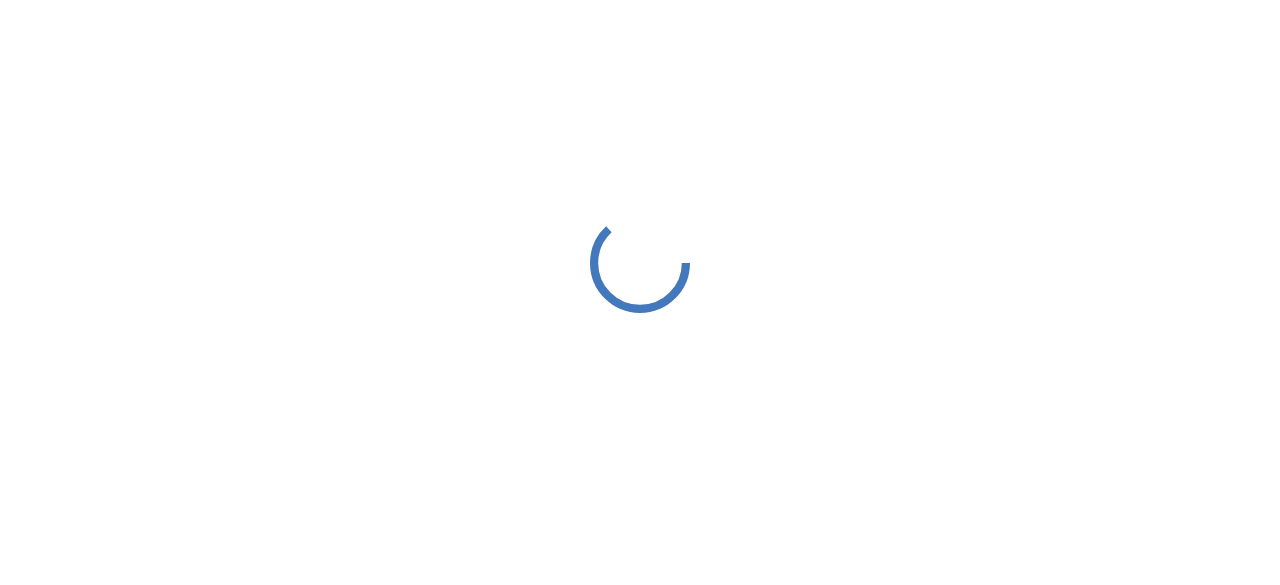 scroll, scrollTop: 0, scrollLeft: 0, axis: both 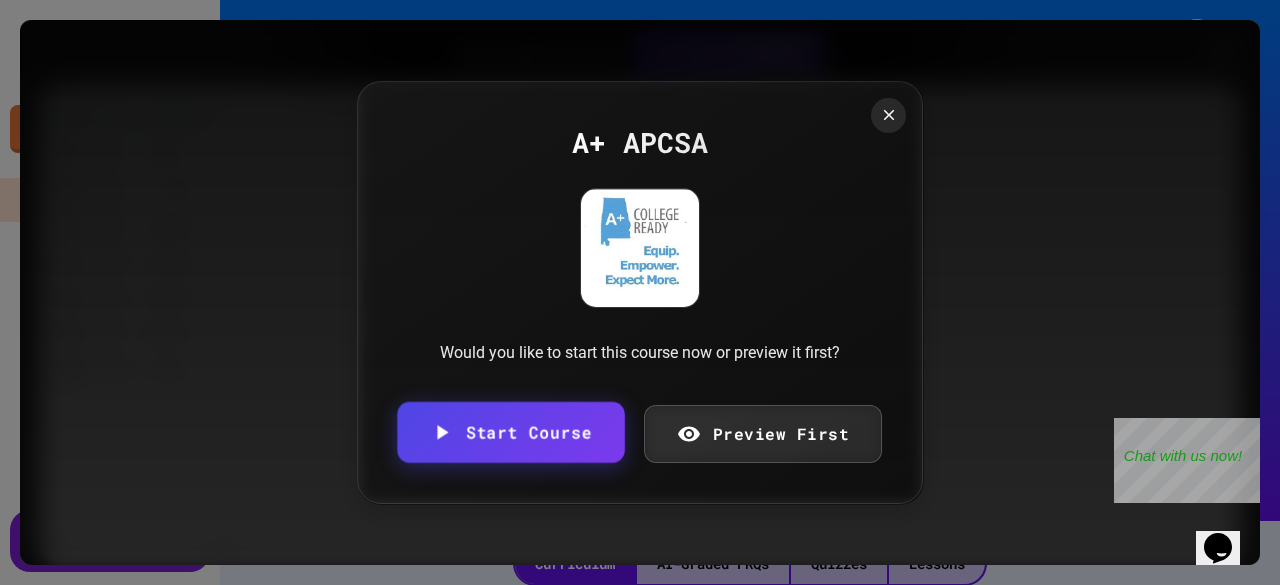 click on "Start Course" at bounding box center [511, 432] 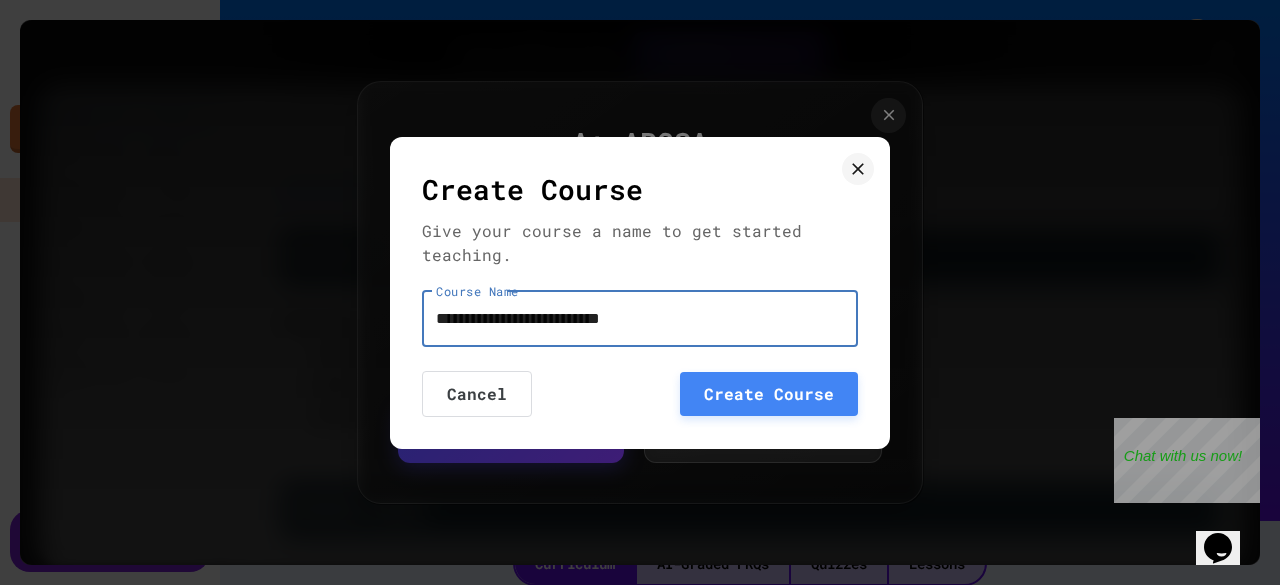 type on "**********" 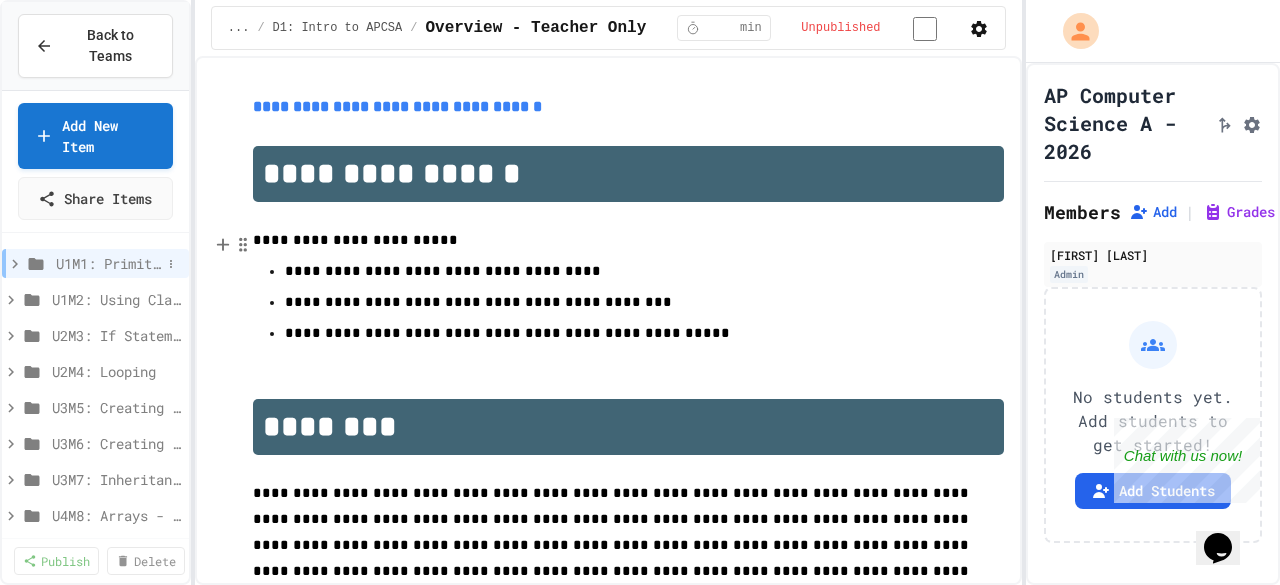 click on "U1M1: Primitives, Variables, Basic I/O" at bounding box center (108, 263) 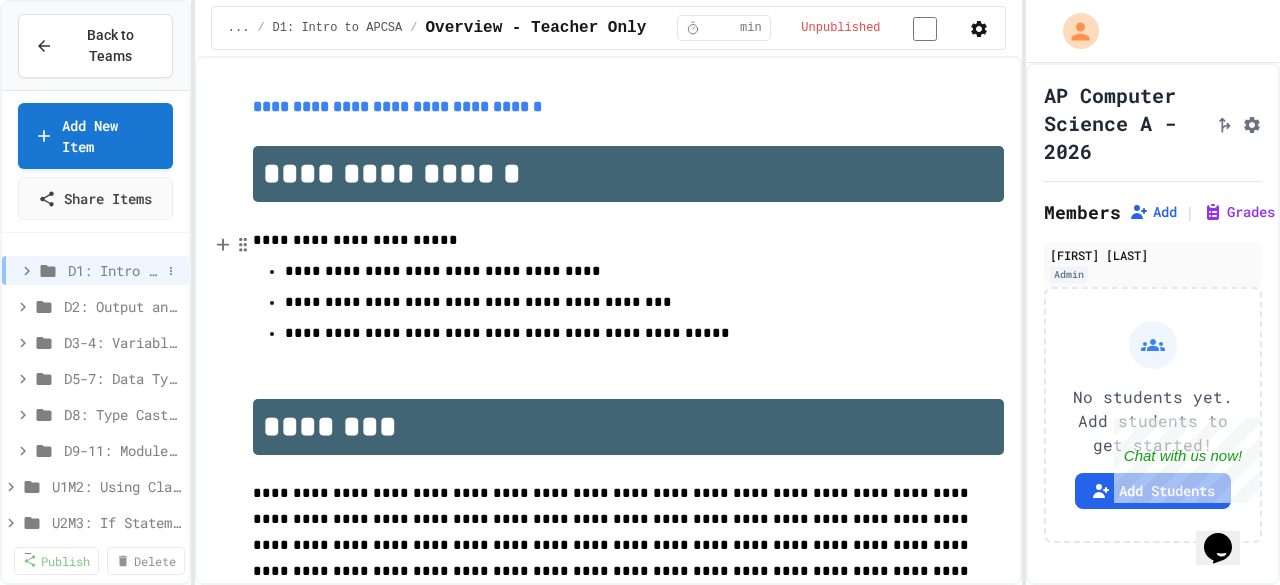 scroll, scrollTop: 0, scrollLeft: 0, axis: both 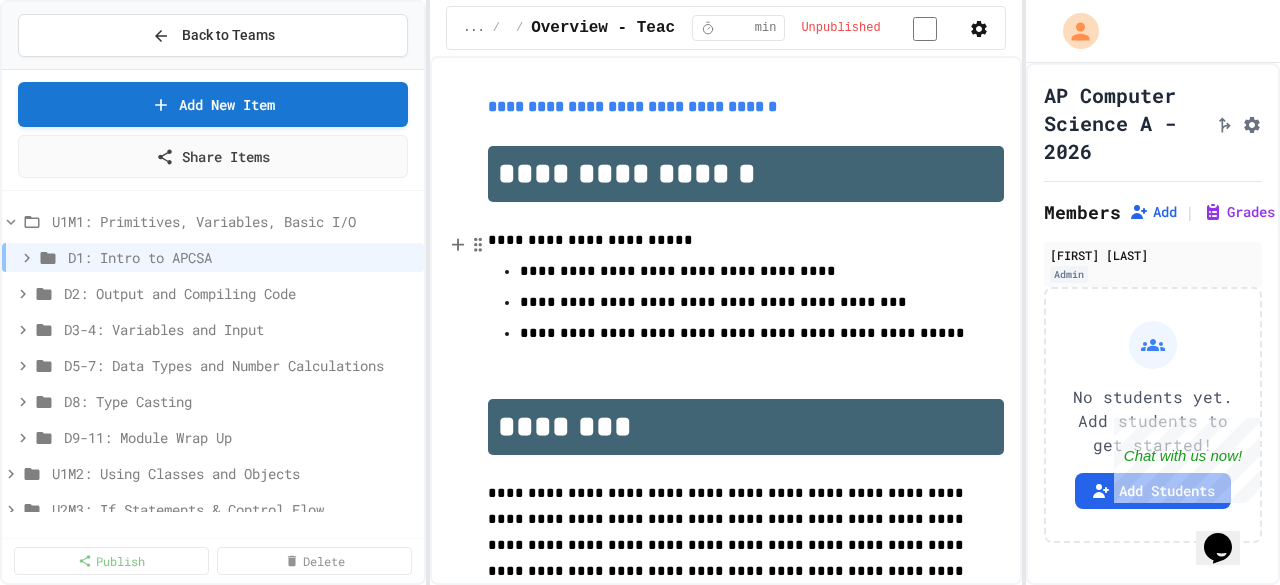click at bounding box center (428, 292) 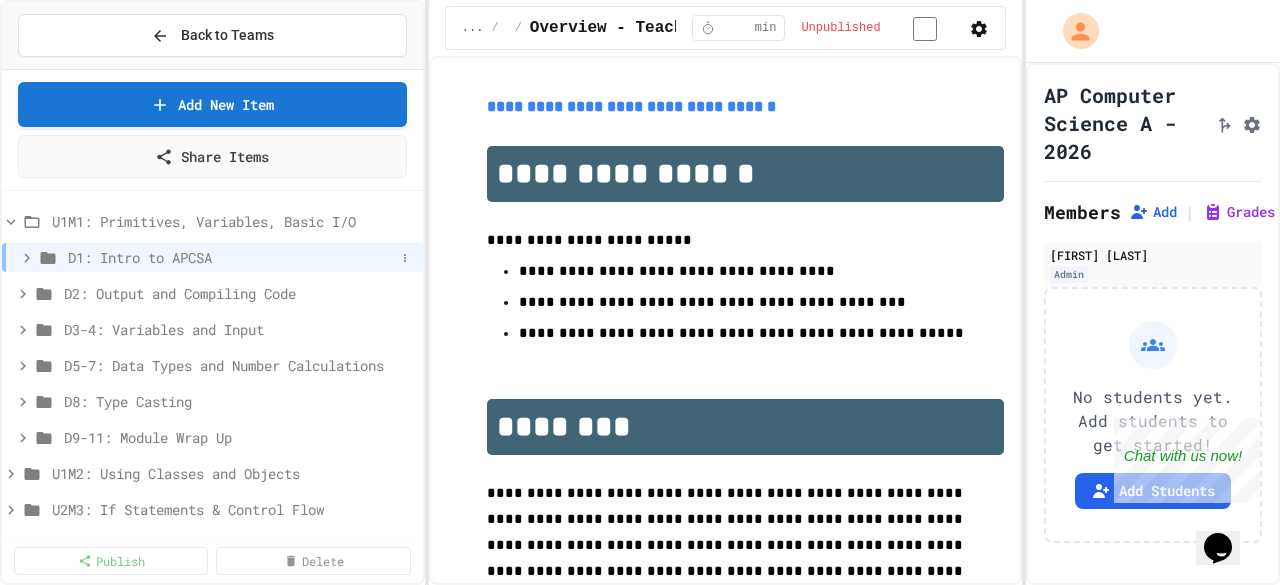 click on "D1: Intro to APCSA" at bounding box center [231, 257] 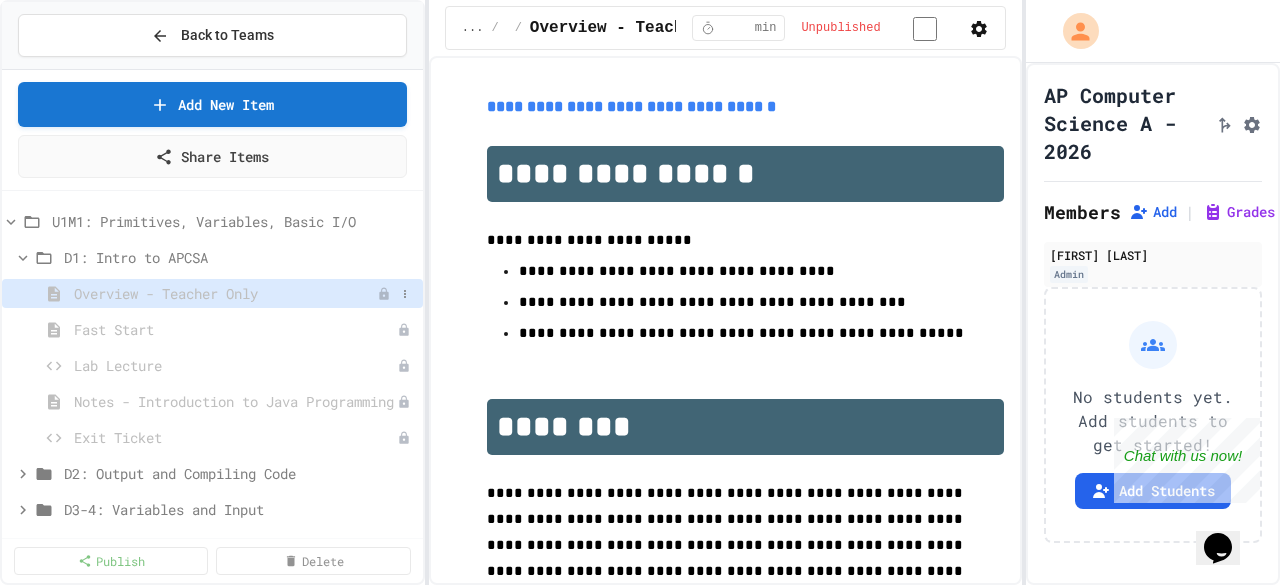 click on "Overview - Teacher Only" at bounding box center [225, 293] 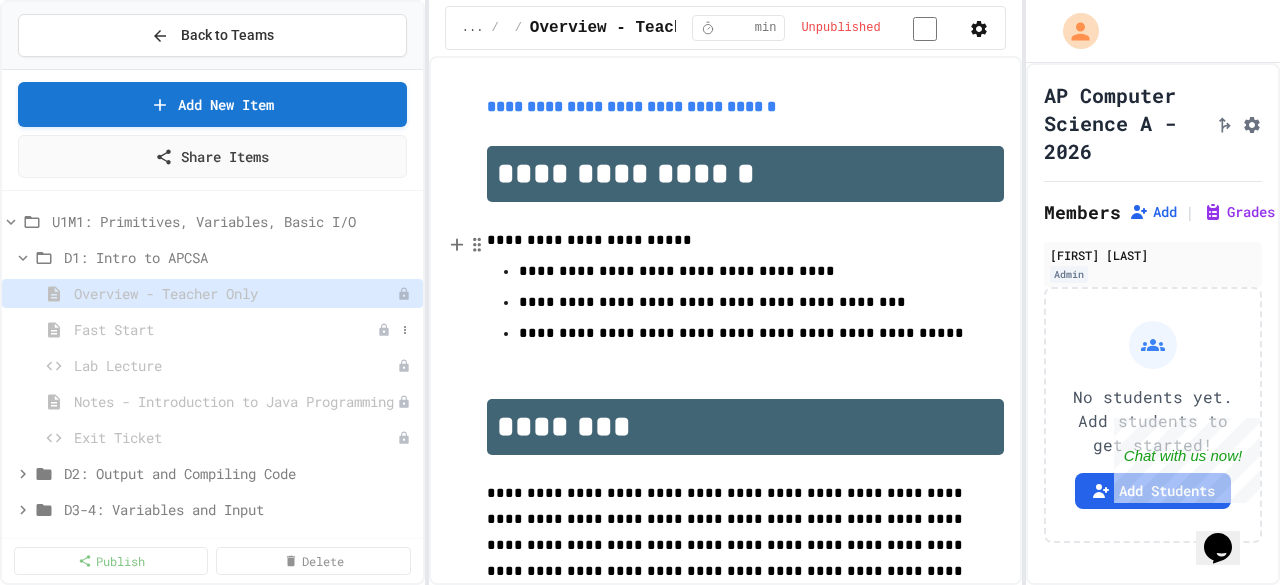 click on "Fast Start" at bounding box center [225, 329] 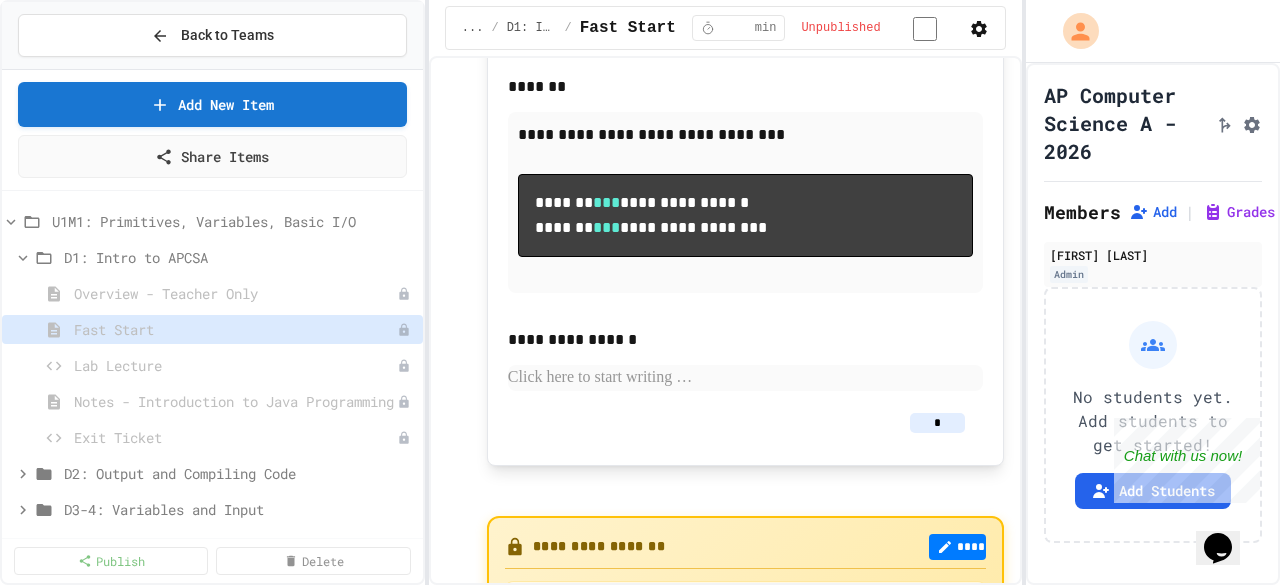 scroll, scrollTop: 246, scrollLeft: 0, axis: vertical 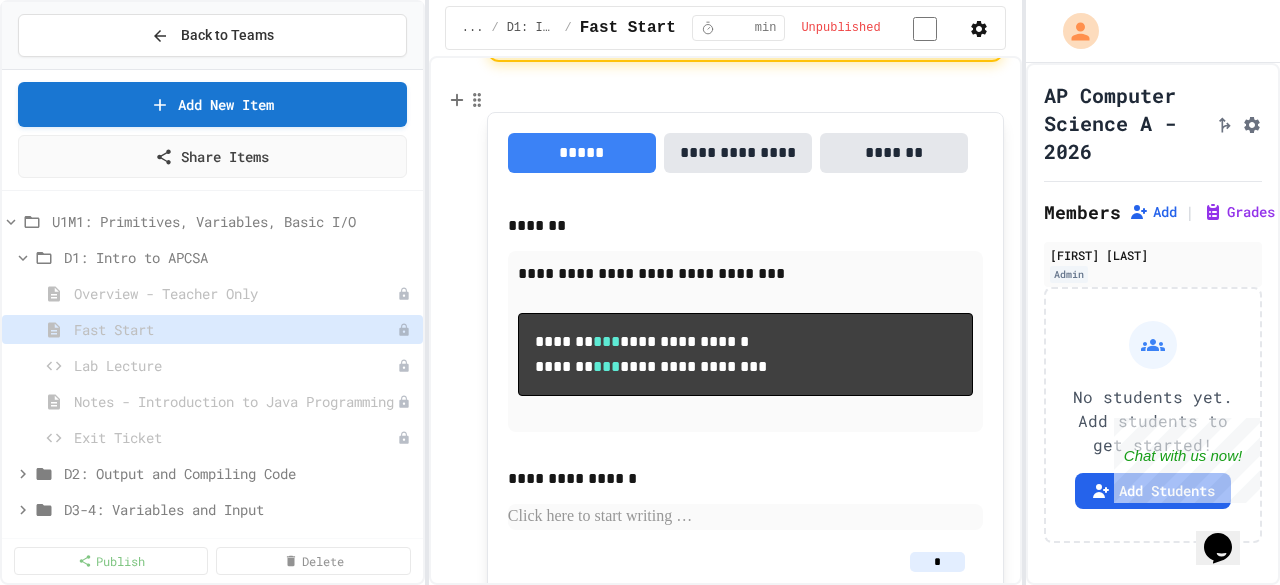 click on "**********" at bounding box center [745, 358] 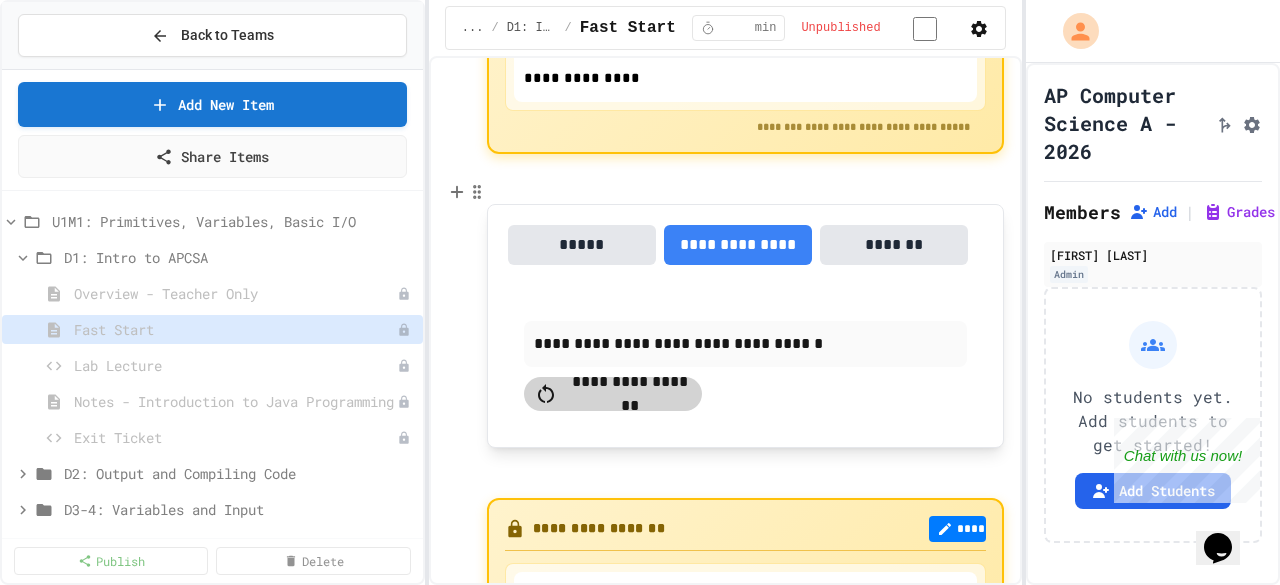 scroll, scrollTop: 94, scrollLeft: 0, axis: vertical 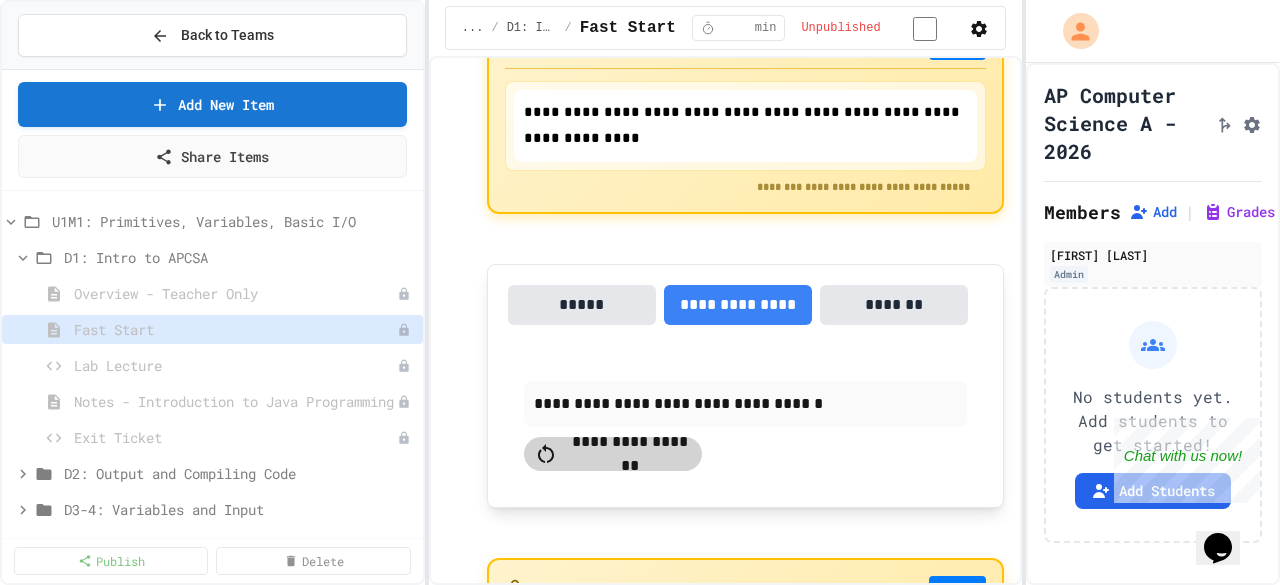 click on "*******" at bounding box center (894, 305) 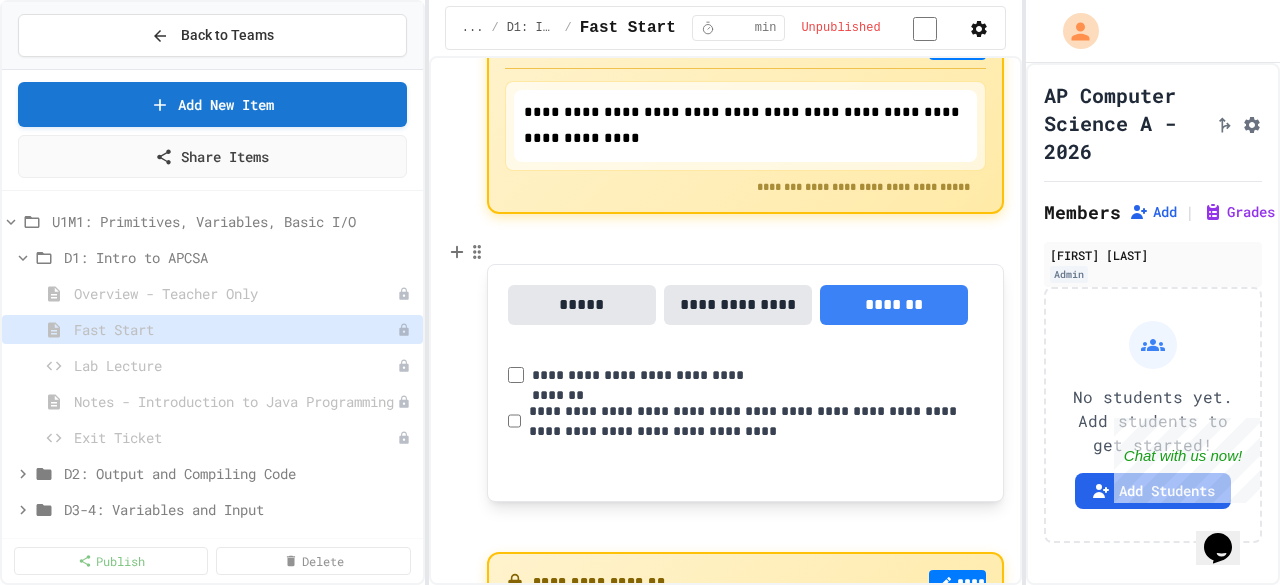 click on "**********" at bounding box center [738, 305] 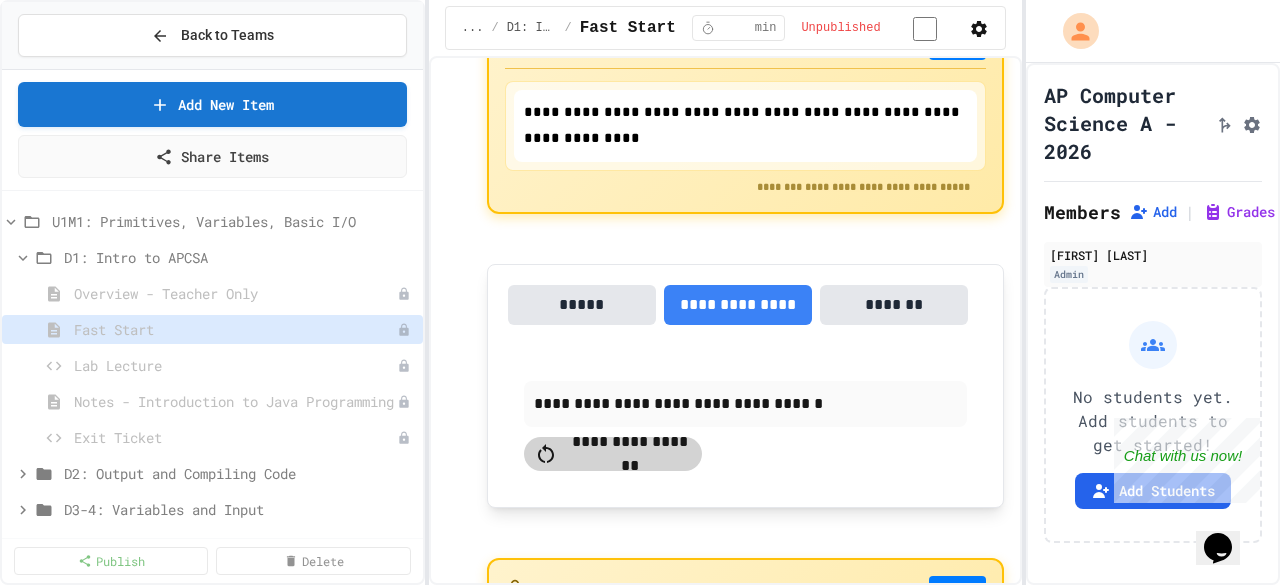 click on "*****" at bounding box center (582, 305) 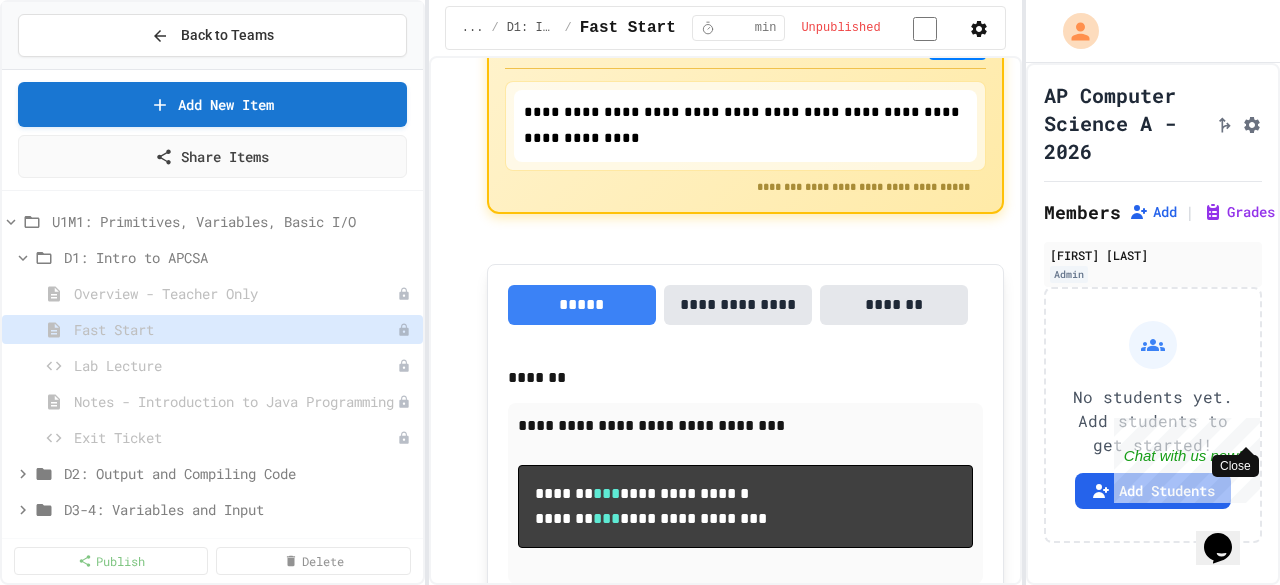 click on "Close" at bounding box center [1245, 430] 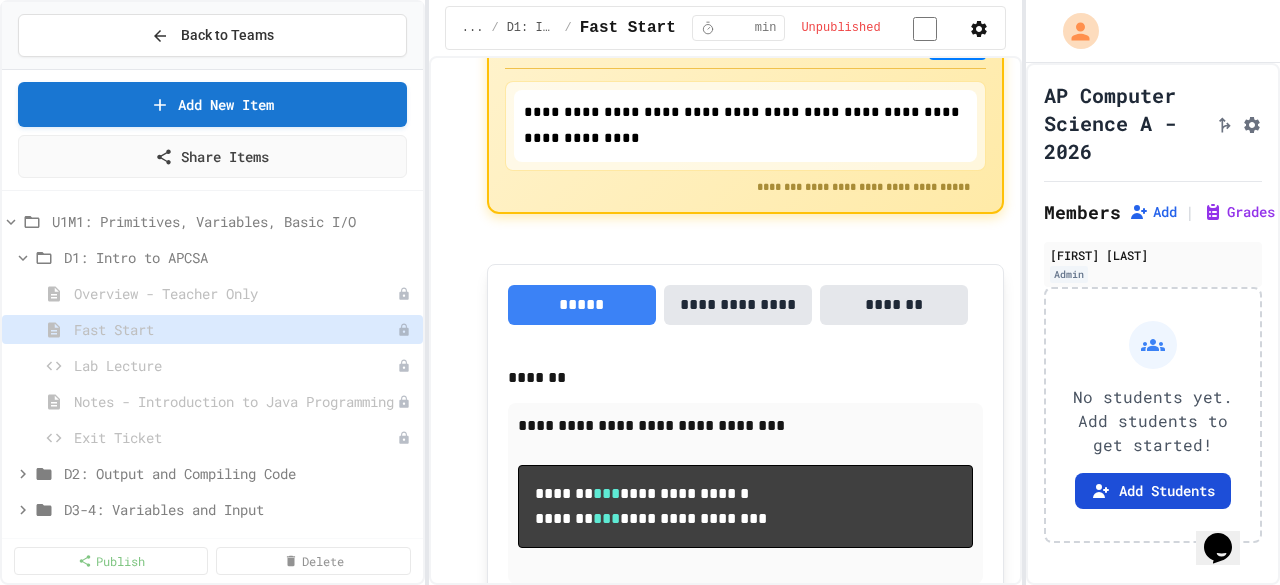 click on "Add Students" at bounding box center [1153, 491] 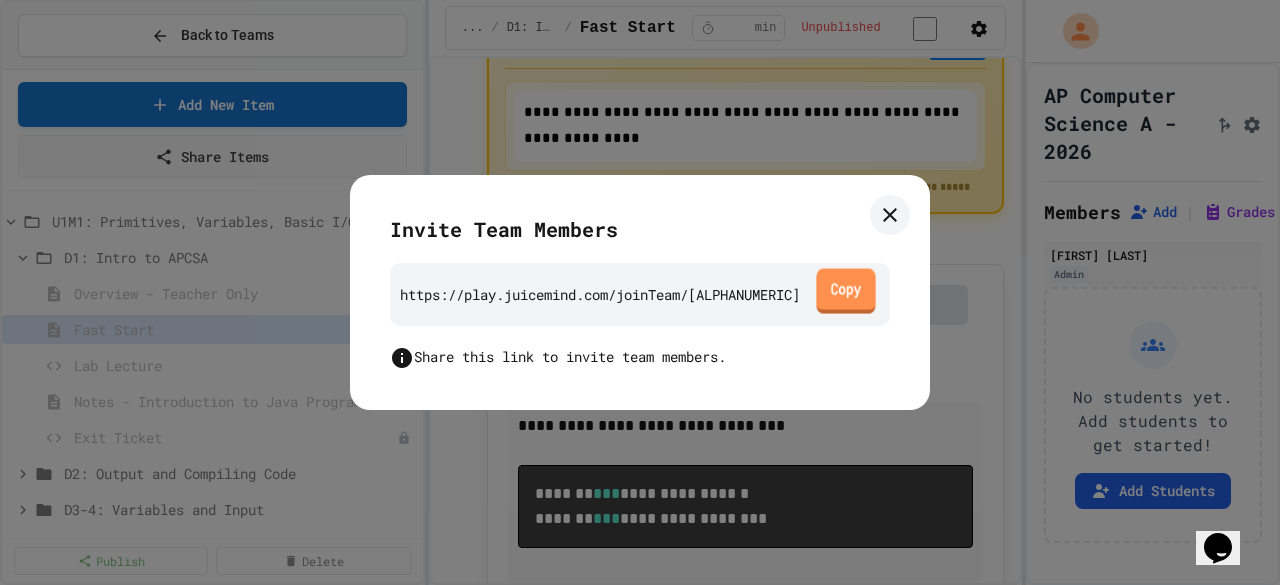 click on "Copy" at bounding box center [845, 291] 